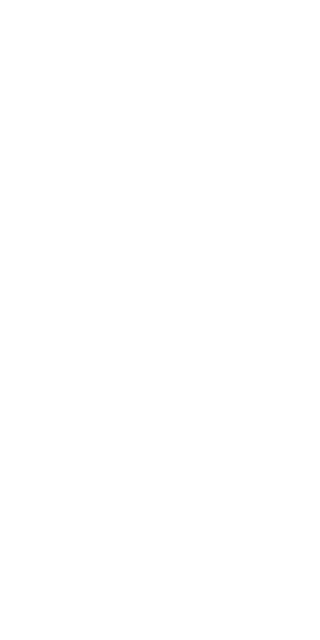 scroll, scrollTop: 0, scrollLeft: 0, axis: both 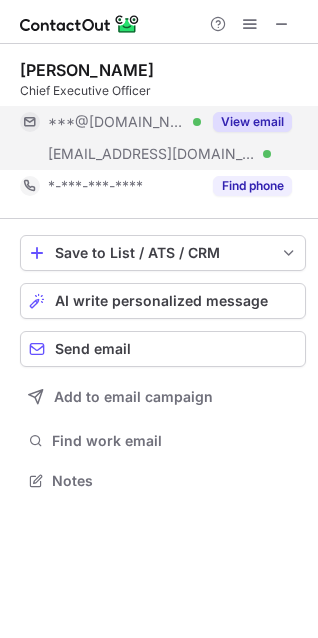 click on "View email" at bounding box center (252, 122) 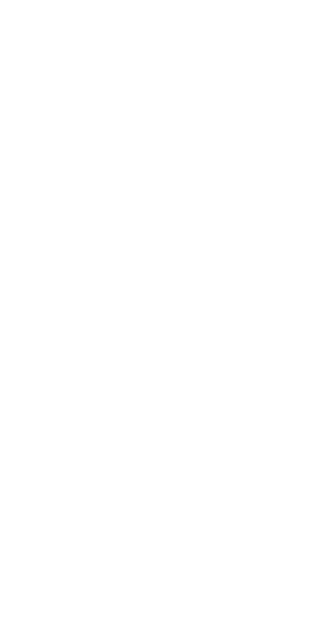 scroll, scrollTop: 0, scrollLeft: 0, axis: both 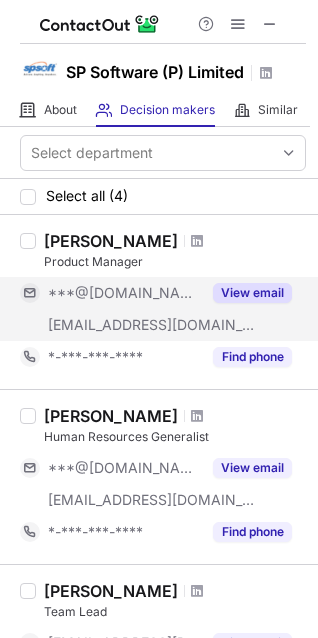 click on "View email" at bounding box center (252, 293) 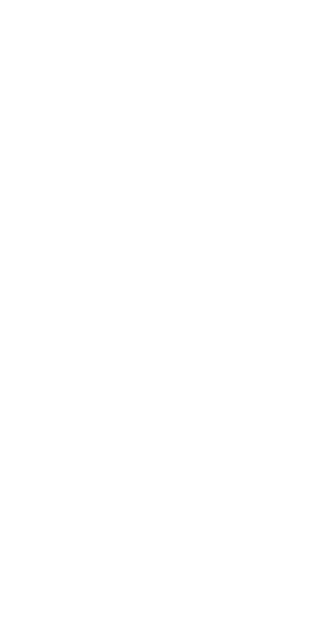 scroll, scrollTop: 0, scrollLeft: 0, axis: both 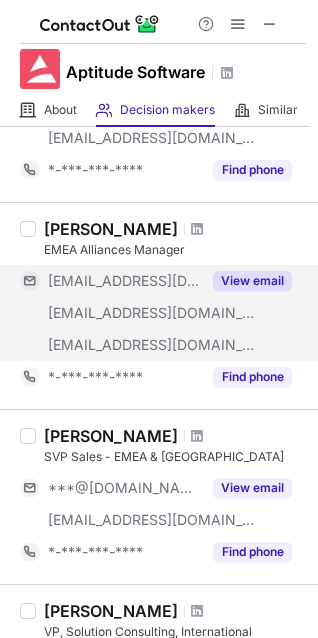 click on "View email" at bounding box center (252, 281) 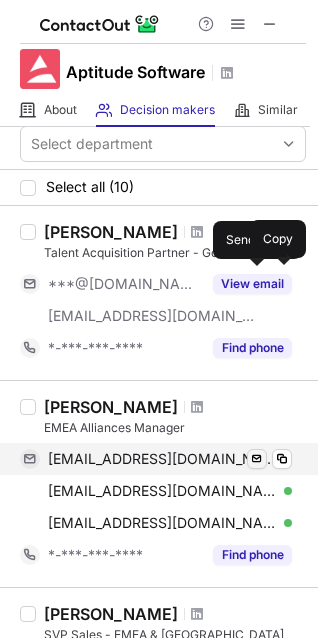 scroll, scrollTop: 8, scrollLeft: 0, axis: vertical 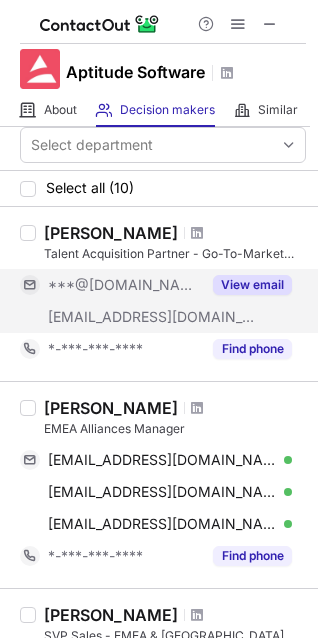 click on "View email" at bounding box center (252, 285) 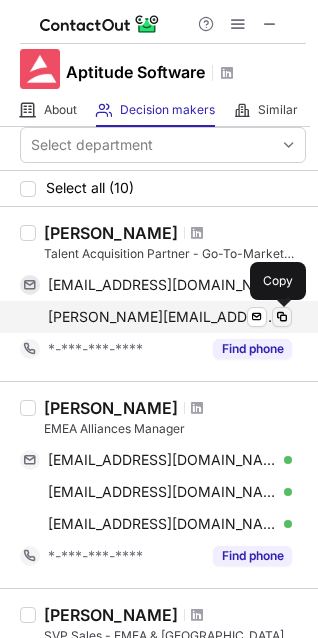 click at bounding box center (282, 317) 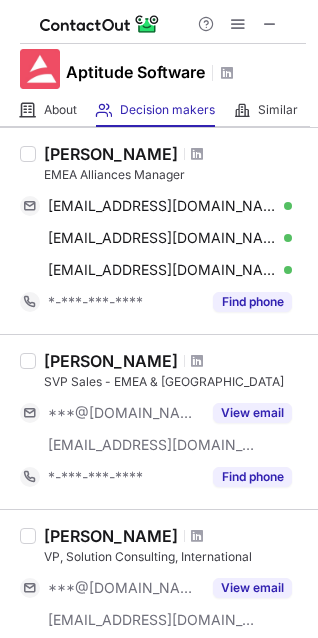scroll, scrollTop: 272, scrollLeft: 0, axis: vertical 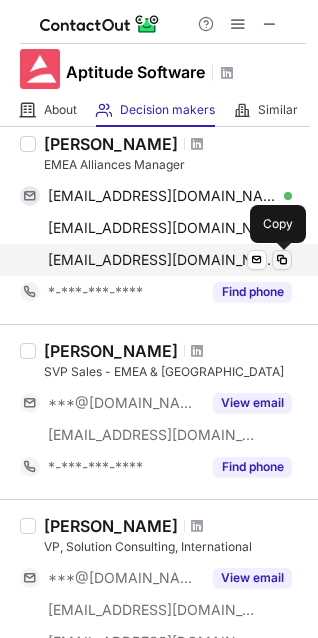 click at bounding box center (282, 260) 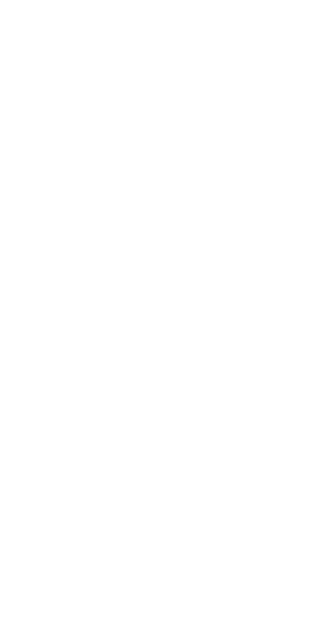 scroll, scrollTop: 0, scrollLeft: 0, axis: both 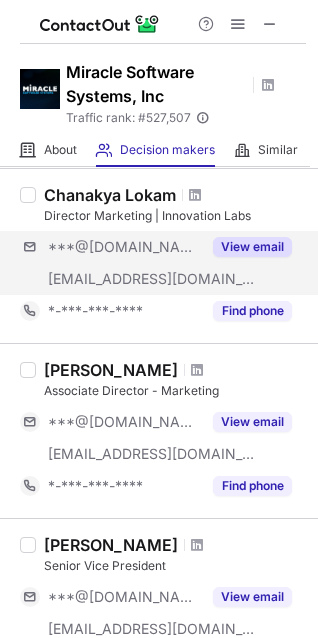 click on "View email" at bounding box center [252, 247] 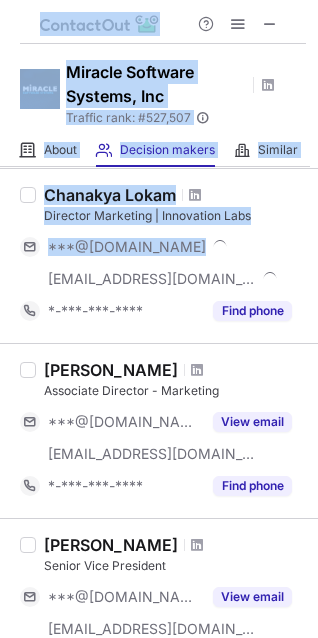 drag, startPoint x: 231, startPoint y: 282, endPoint x: -66, endPoint y: 334, distance: 301.51782 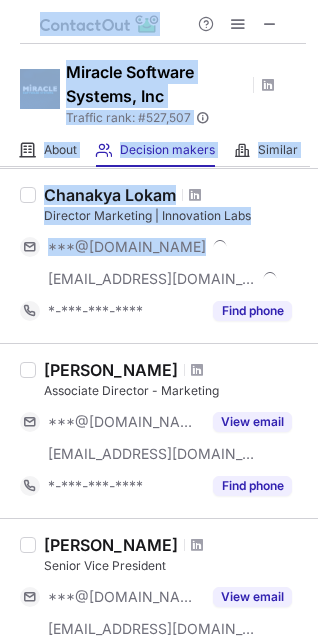 click on "Miracle Software Systems, Inc Traffic rank: # 527,507 Global website   ranking About About Company Decision makers View Employees Similar Similar Companies Select department Select all (10) Chanakya Lokam Director Marketing | Innovation Labs ***@gmail.com ***@miraclesoft.com *-***-***-**** Find phone Siva Kusampudi Associate Director - Marketing ***@live.com ***@miraclesoft.com View email *-***-***-**** Find phone Santosh Soni Senior Vice President ***@gmail.com ***@miraclesoft.com View email *-***-***-**** Find phone Srimusiri Nagendra Inside Sales Team Lead ***@gmail.com ***@miraclesoft.com View email *-***-***-**** Find phone Madhavi Lokam - Ghandikota Vice President Operations and Sales ***@miraclesoft.com View email *-***-***-**** Find phone Denise Macmartin Account Executive ***@gmail.com ***@outlook.com ***@dminc.com View email *-***-***-**** Find phone Sameer Jaokar Director of Intelligent Automation Practice ***@hotmail.com ***@miraclesoft.com View email *-***-***-**** Find phone Sanjeev N View email" at bounding box center (159, 319) 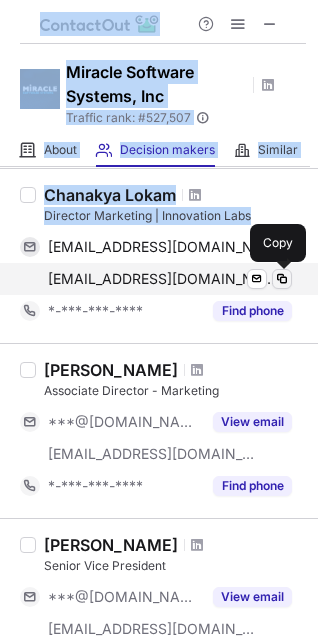 click at bounding box center (282, 279) 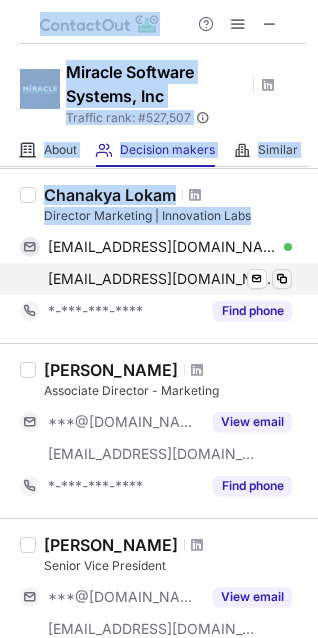 click at bounding box center [282, 279] 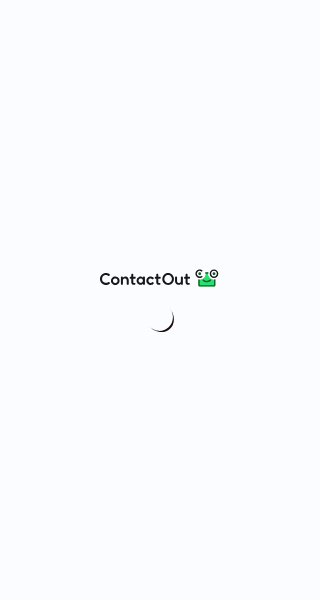 scroll, scrollTop: 0, scrollLeft: 0, axis: both 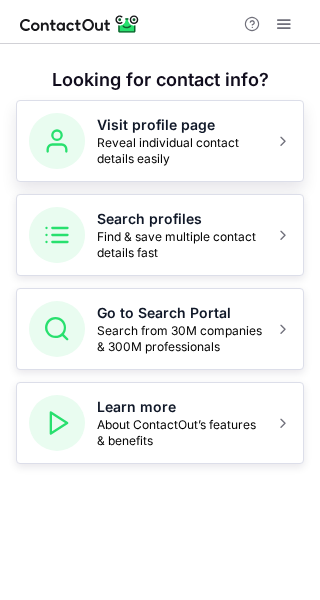 click on "Reveal individual contact details easily" at bounding box center (180, 151) 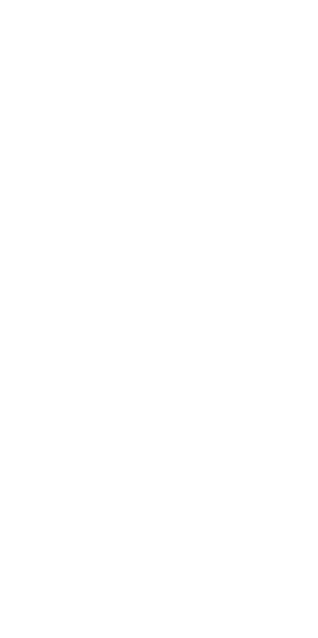 scroll, scrollTop: 0, scrollLeft: 0, axis: both 